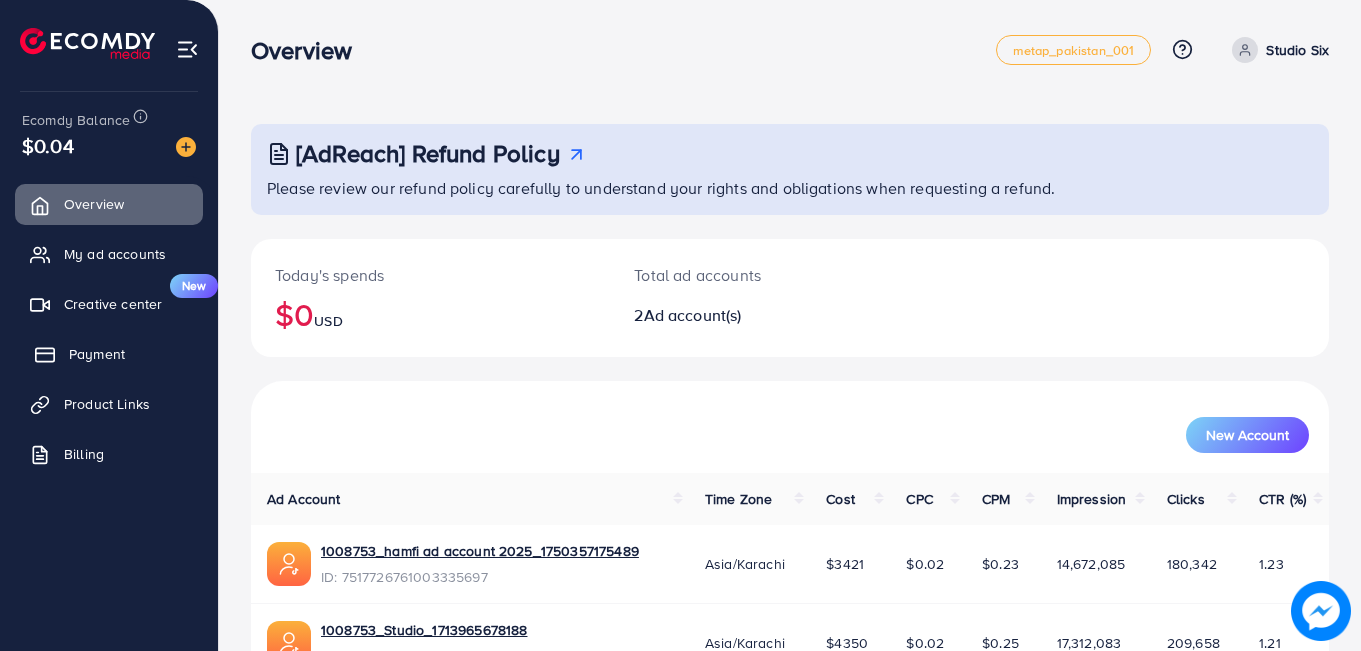 scroll, scrollTop: 0, scrollLeft: 0, axis: both 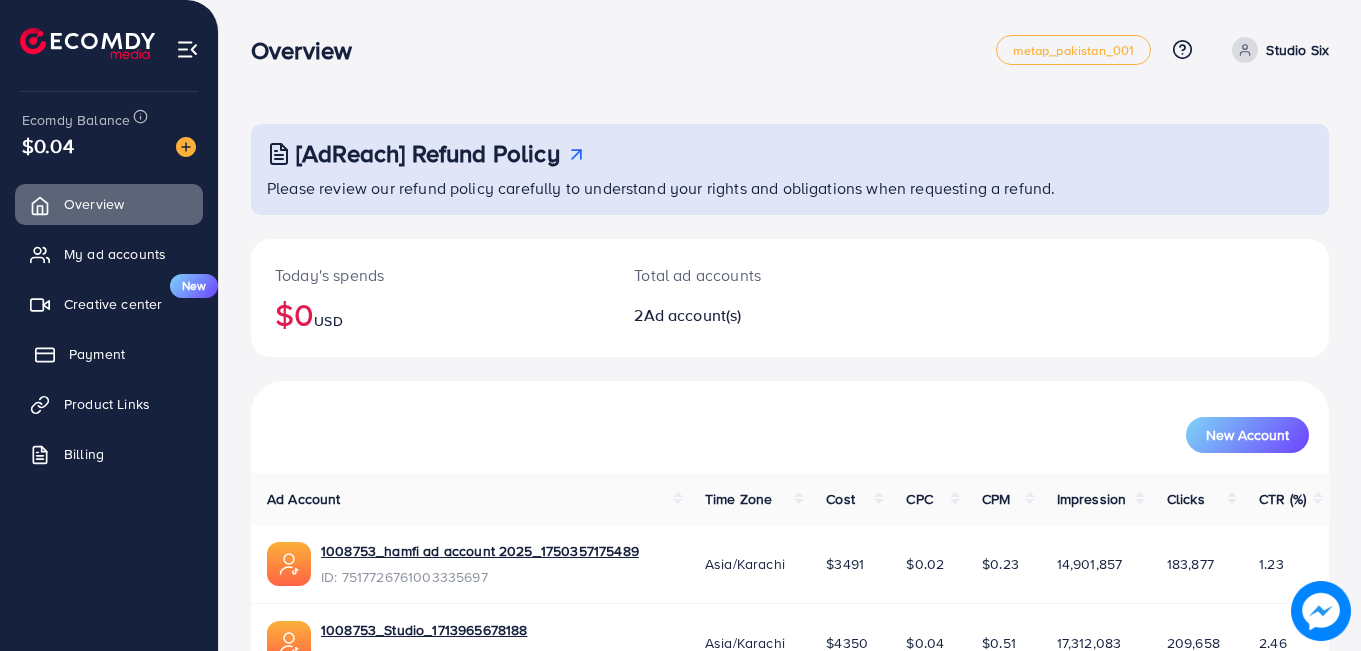 click on "Payment" at bounding box center [97, 354] 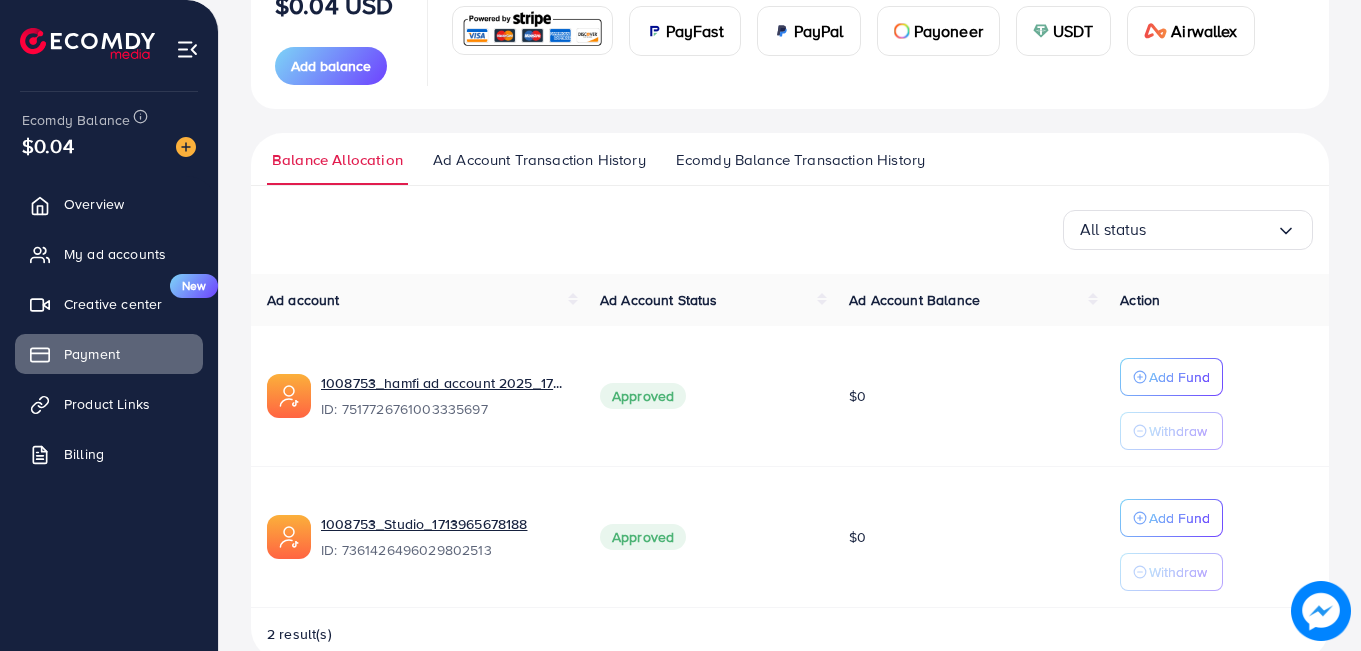 scroll, scrollTop: 269, scrollLeft: 0, axis: vertical 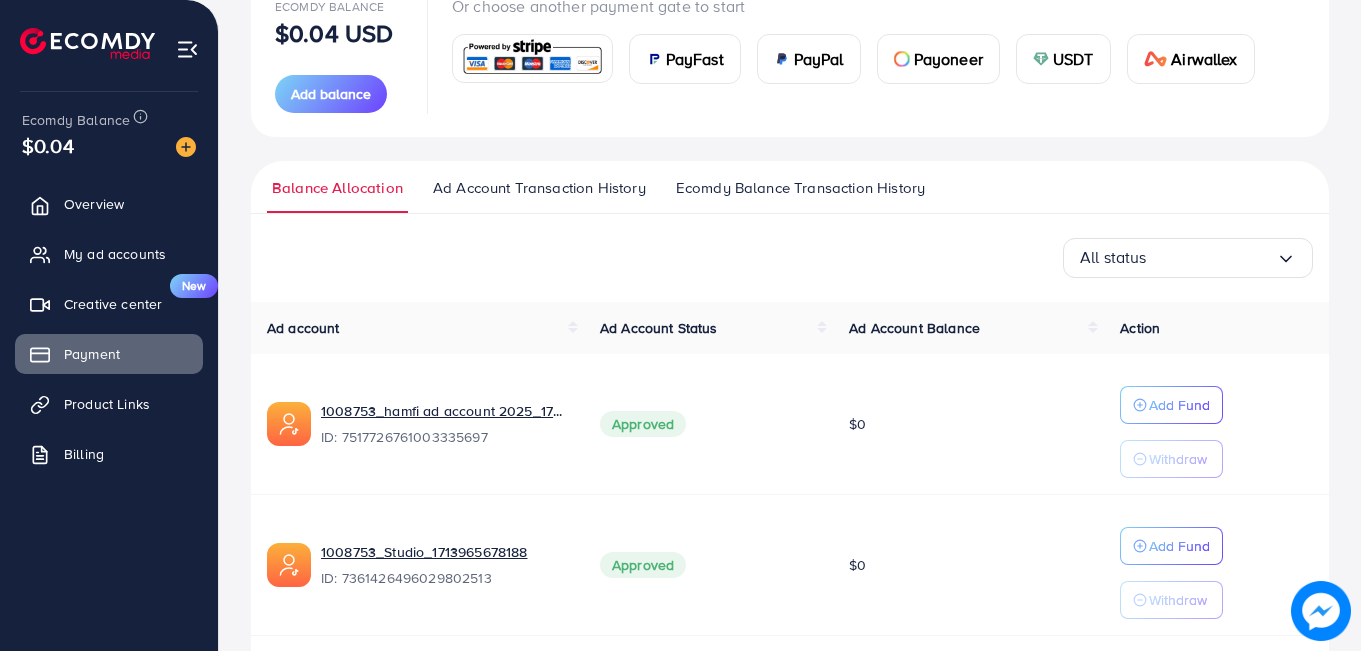 click on "USDT" at bounding box center (1073, 59) 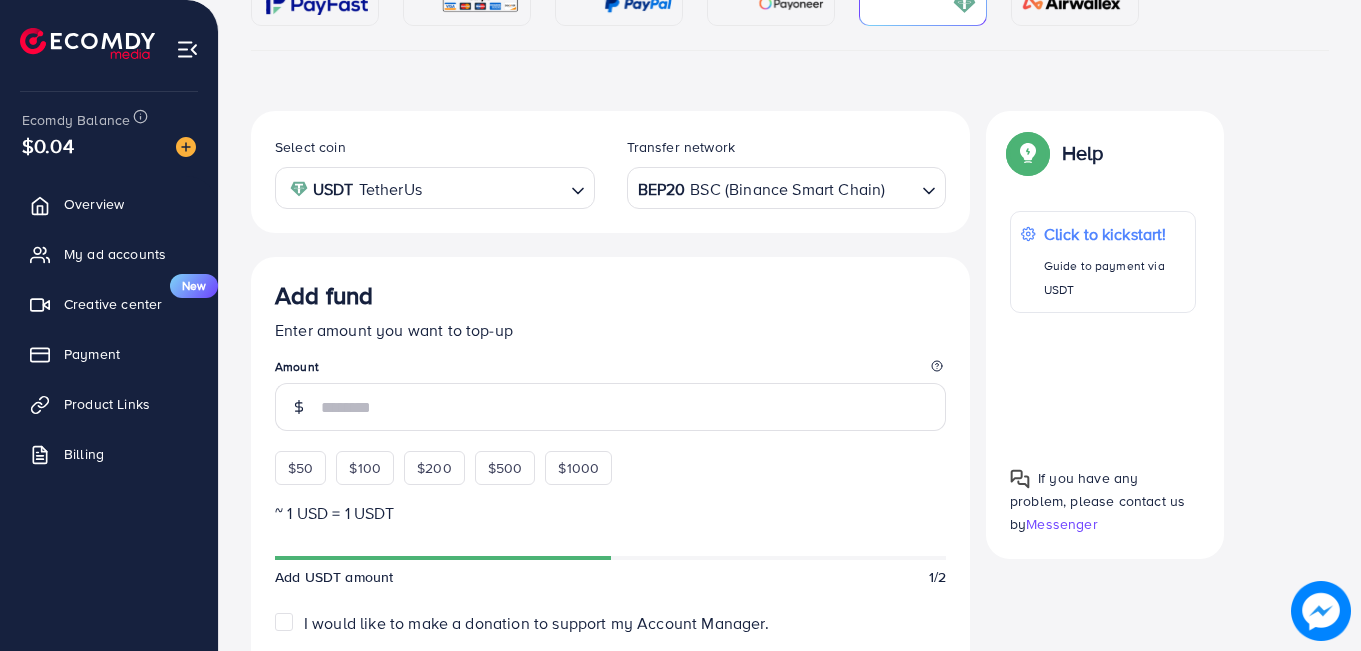 scroll, scrollTop: 351, scrollLeft: 0, axis: vertical 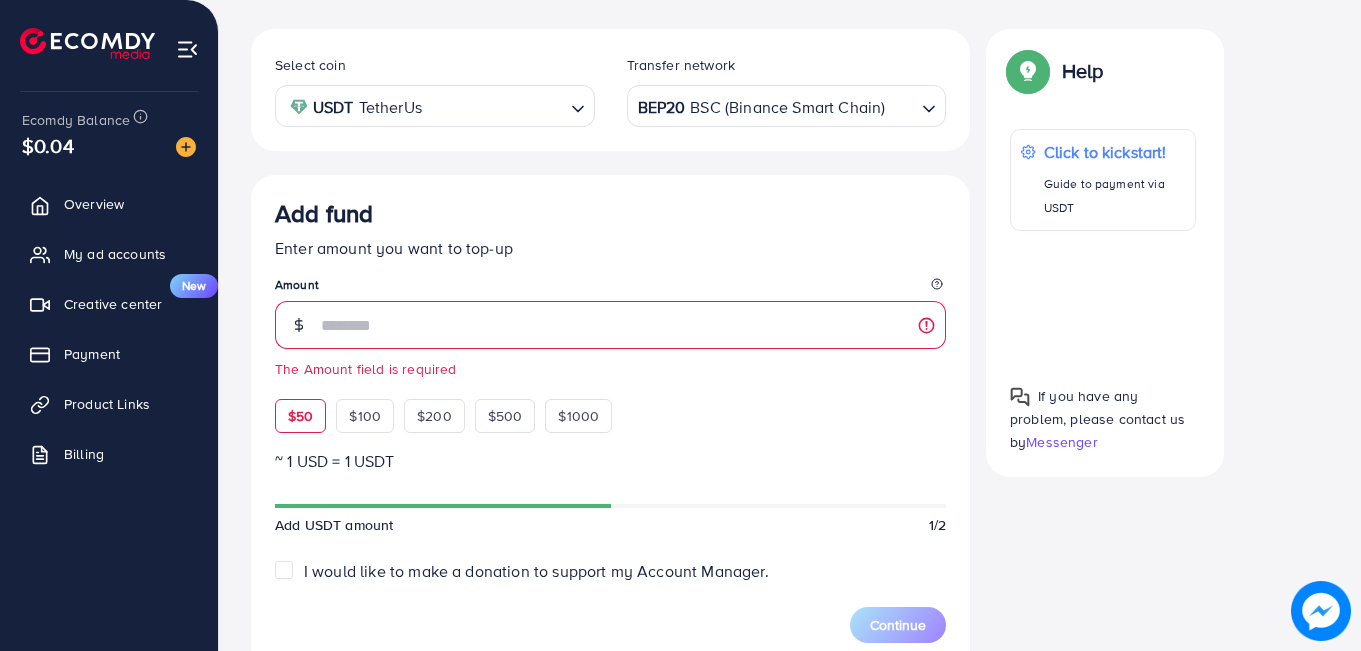 click on "Add fund  Enter amount you want to top-up Amount  The Amount field is required  $50 $100 $200 $500 $1000" at bounding box center [610, 316] 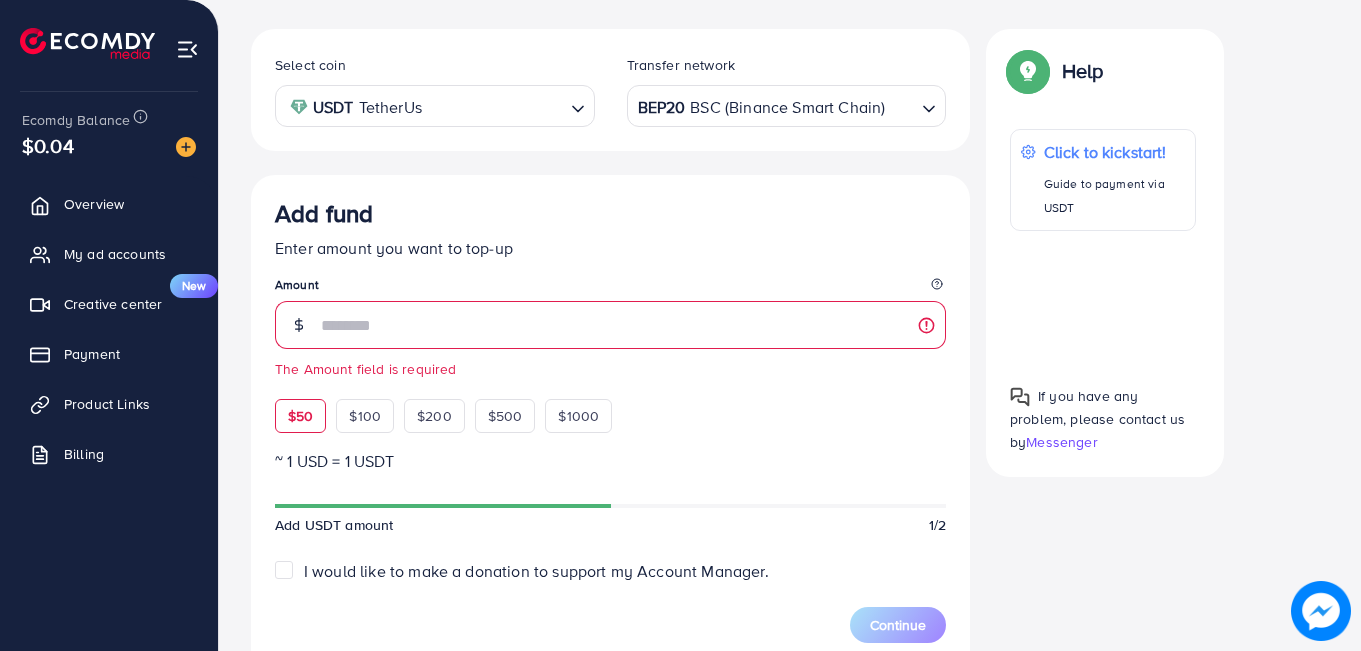 click on "$50" at bounding box center [300, 416] 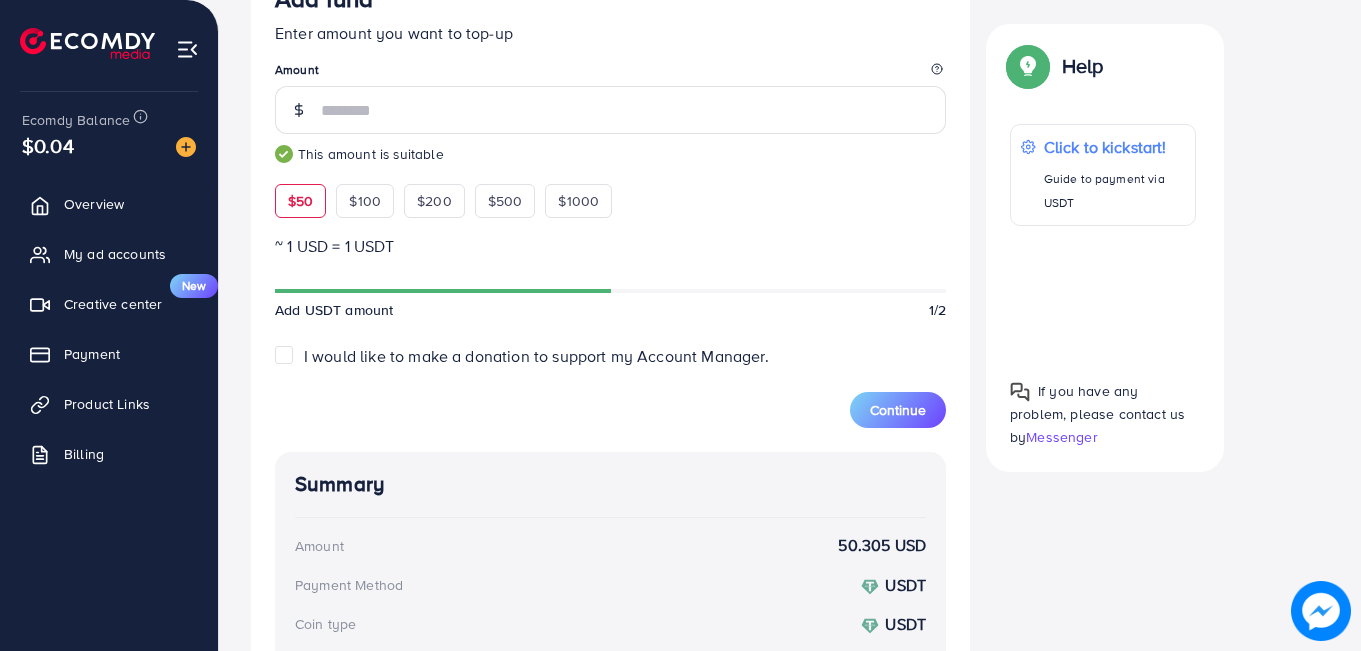 scroll, scrollTop: 567, scrollLeft: 0, axis: vertical 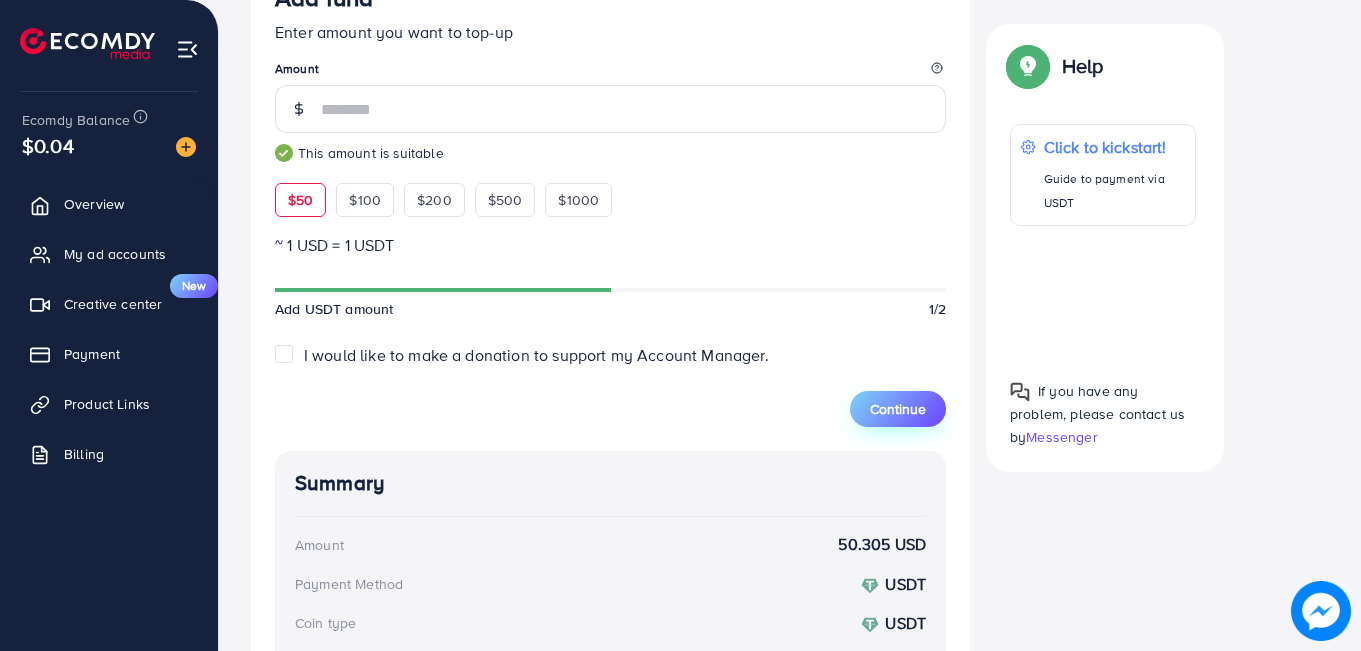 click on "Continue" at bounding box center (898, 409) 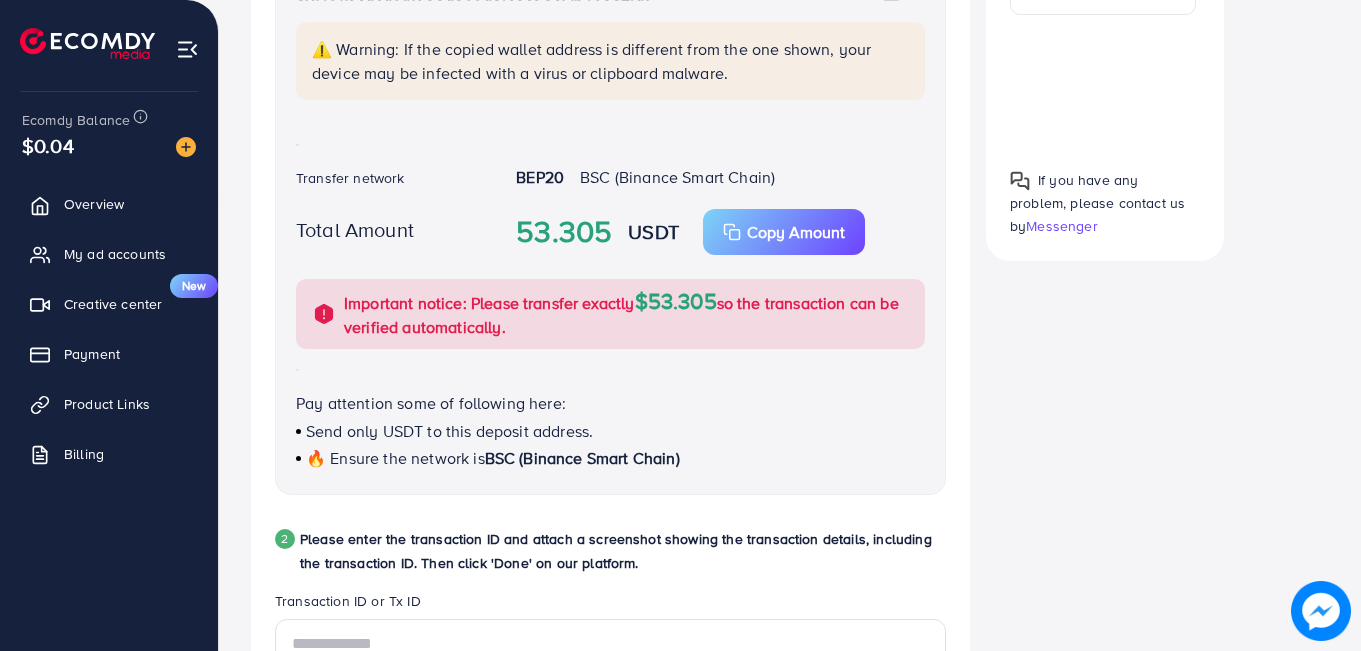 click on "Pay attention some of following here:" at bounding box center (610, 403) 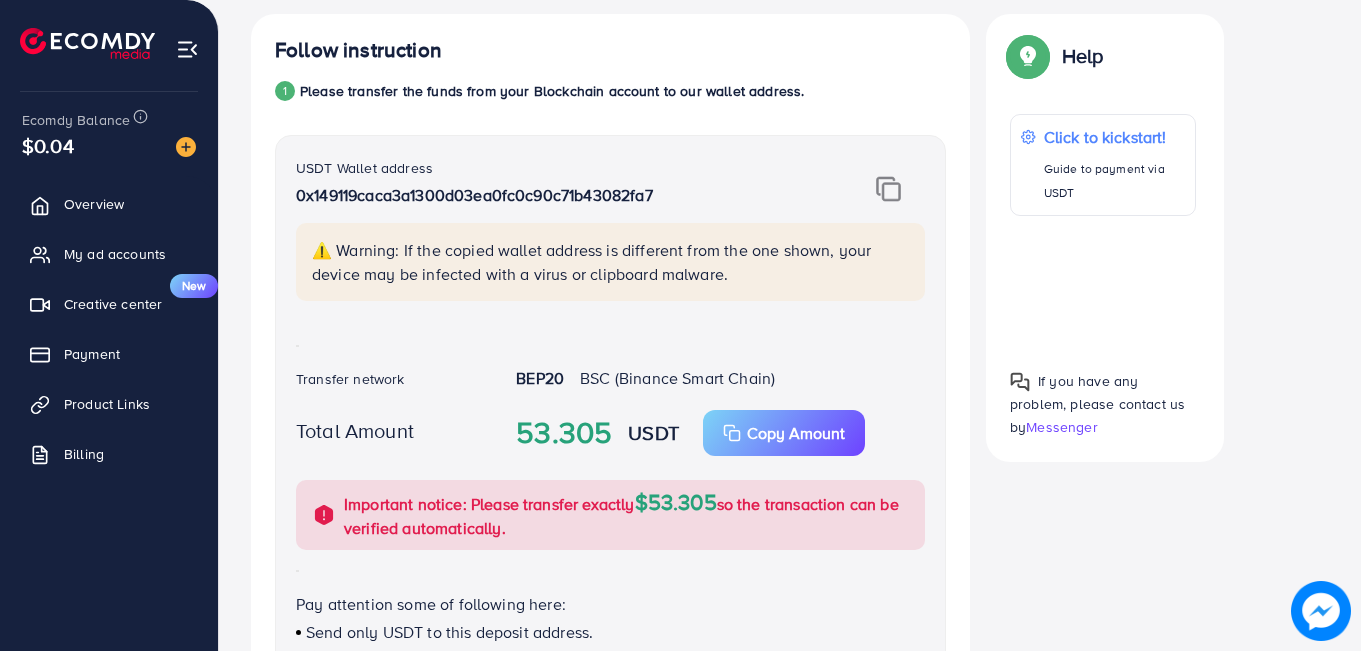 scroll, scrollTop: 361, scrollLeft: 0, axis: vertical 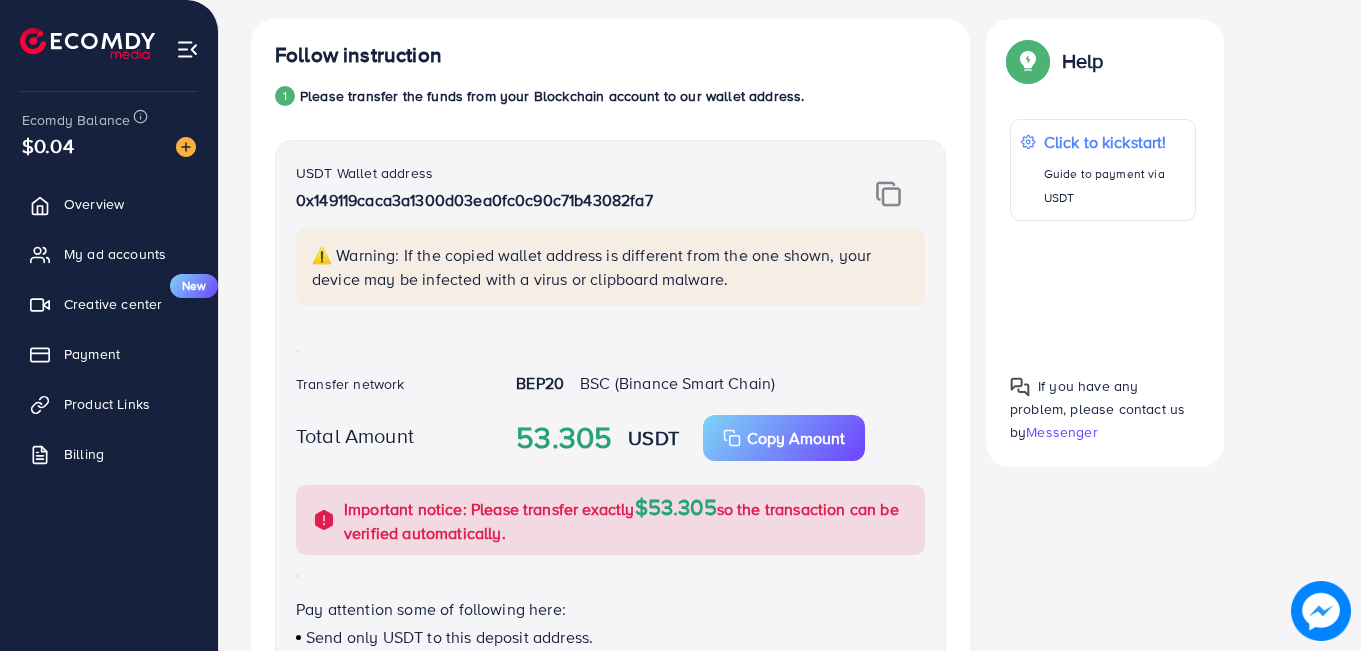 click at bounding box center (888, 194) 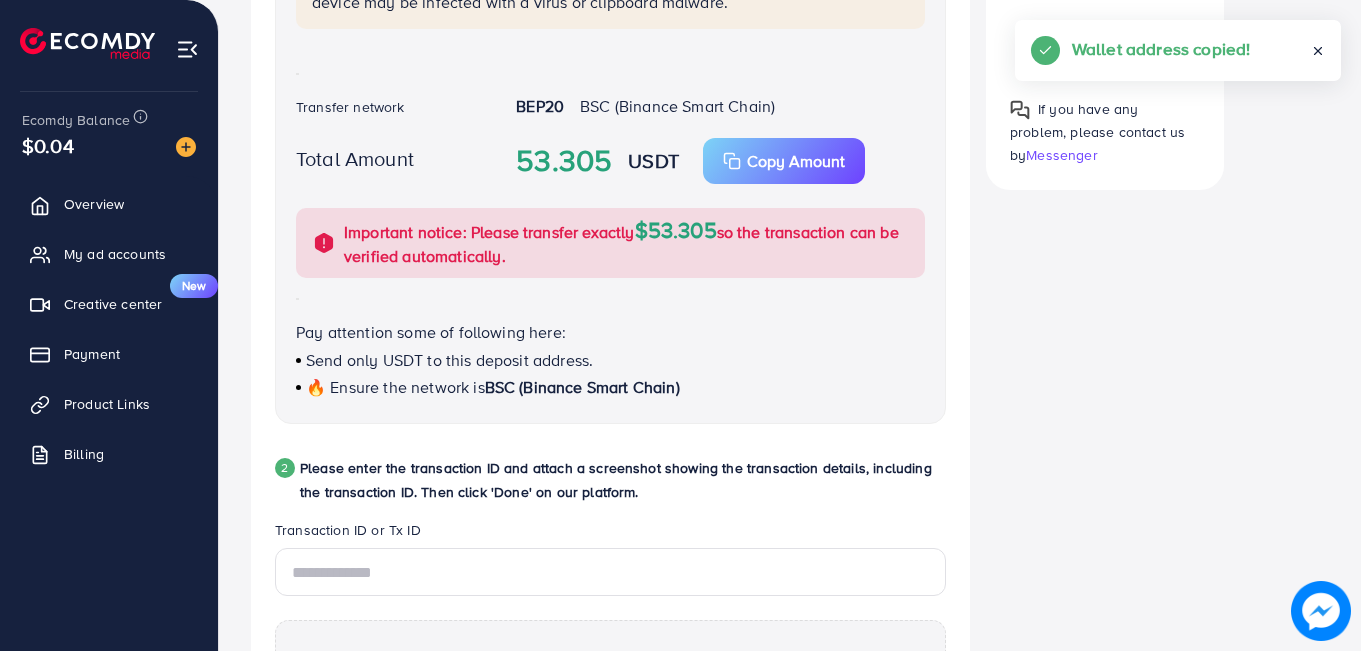 scroll, scrollTop: 731, scrollLeft: 0, axis: vertical 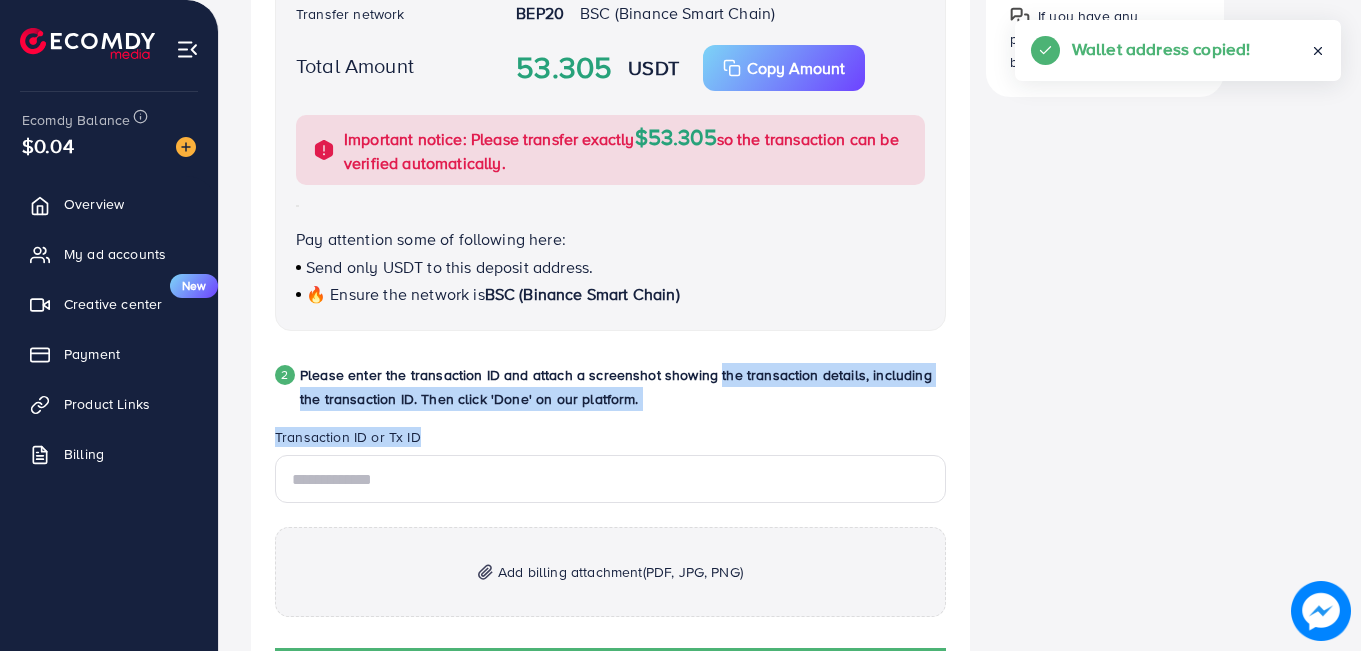 drag, startPoint x: 709, startPoint y: 358, endPoint x: 312, endPoint y: 549, distance: 440.55646 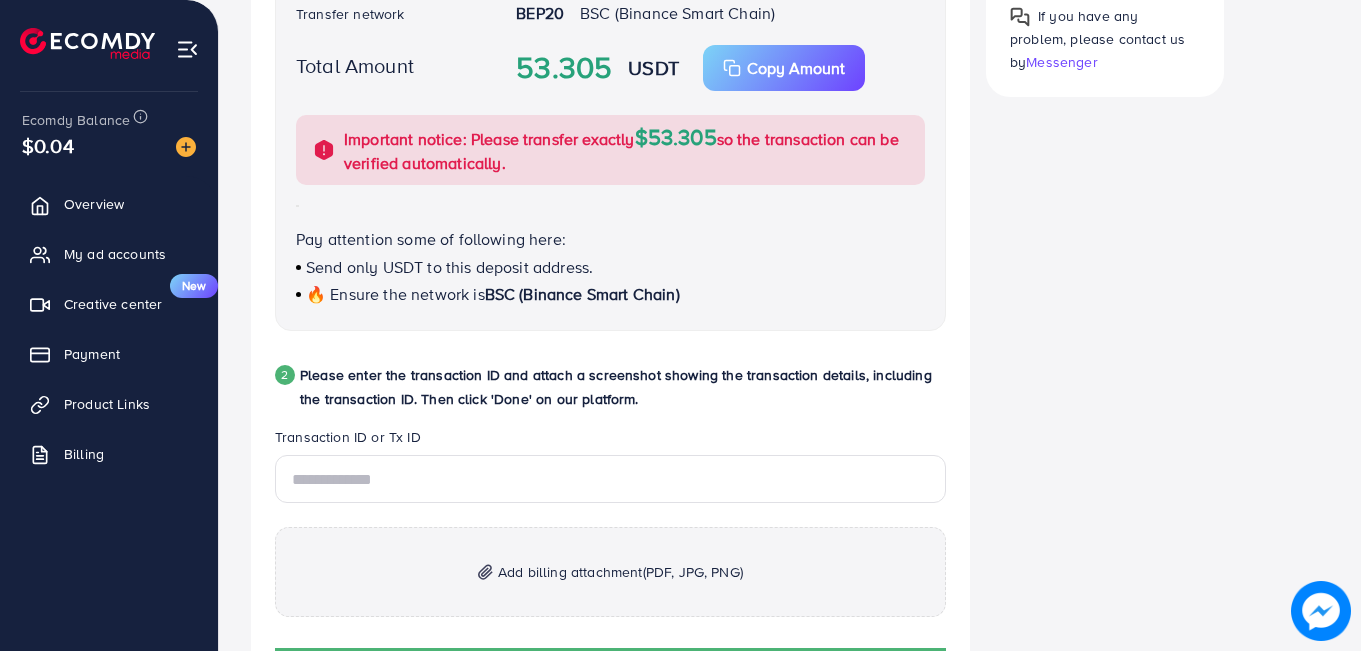 click on "BSC (Binance Smart Chain)" at bounding box center (582, 294) 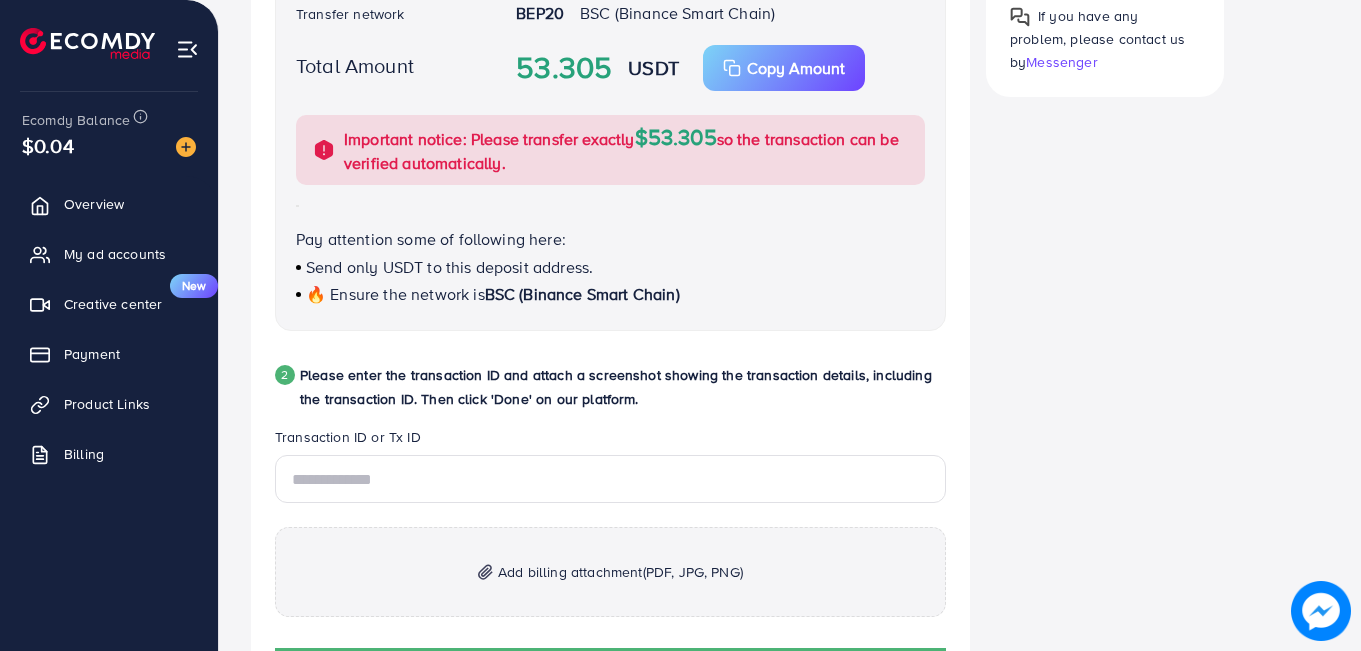 click on "Add billing attachment  (PDF, JPG, PNG)" at bounding box center [620, 572] 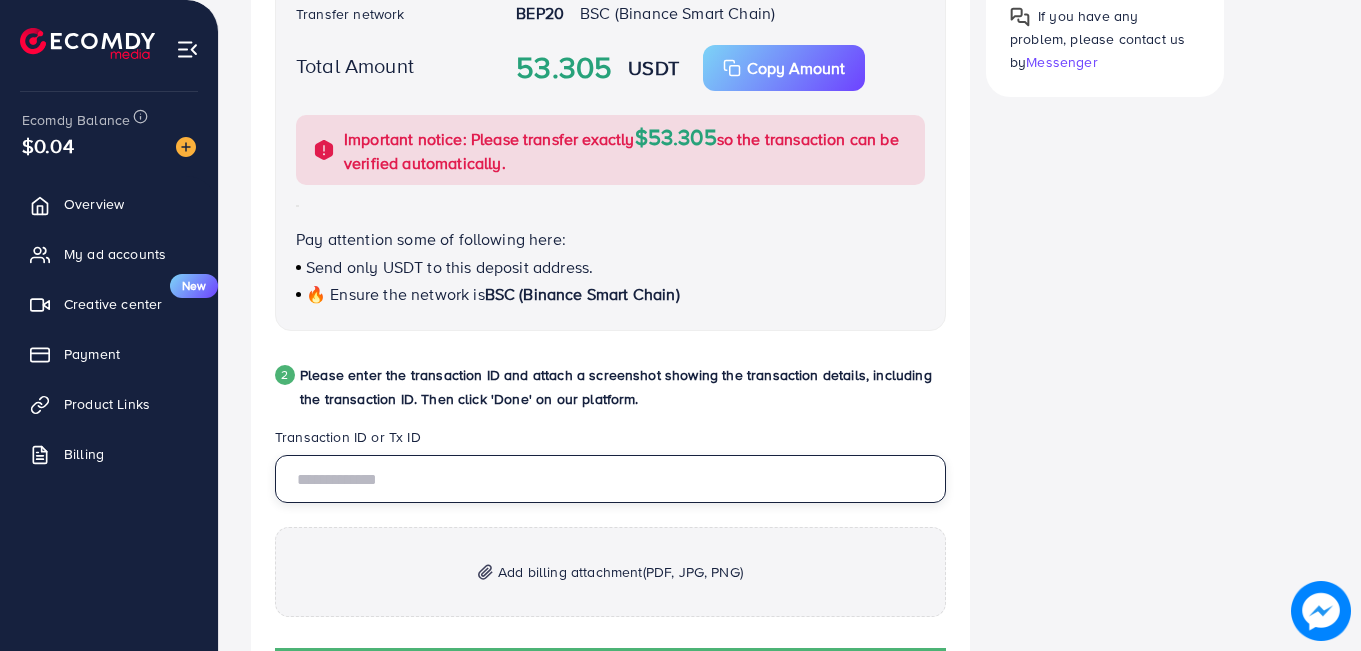click at bounding box center [610, 479] 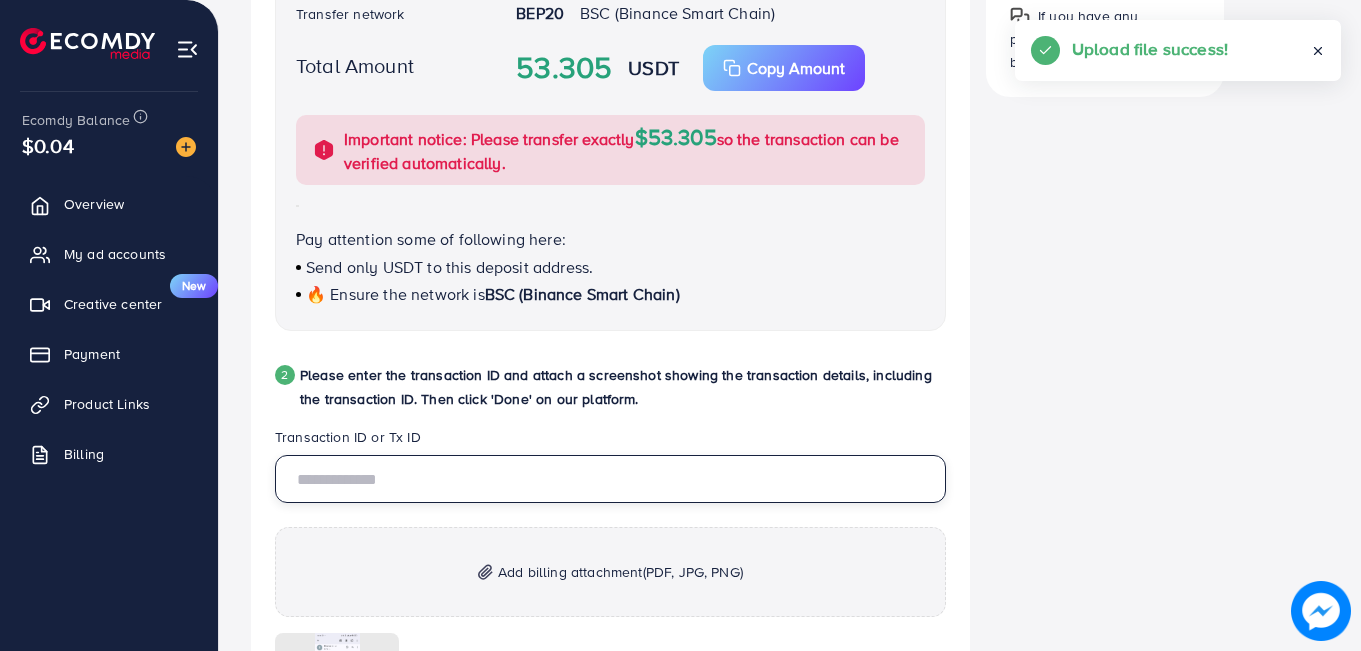 paste on "**********" 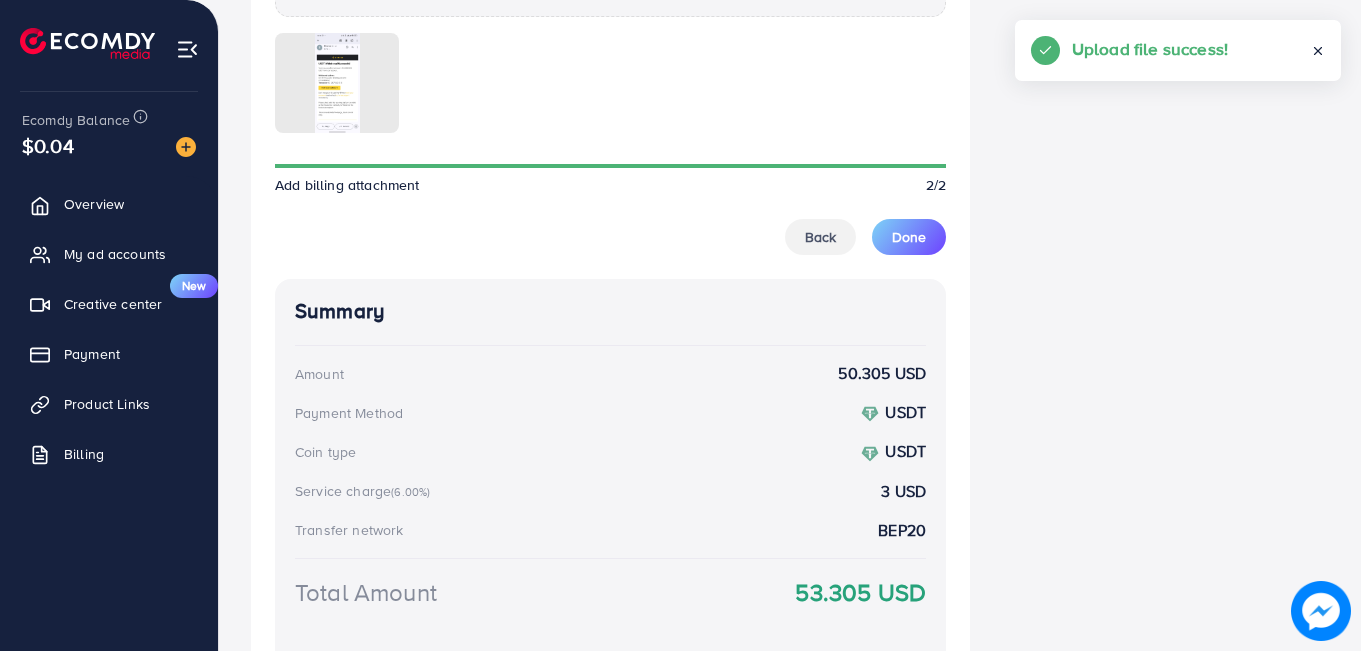scroll, scrollTop: 1332, scrollLeft: 0, axis: vertical 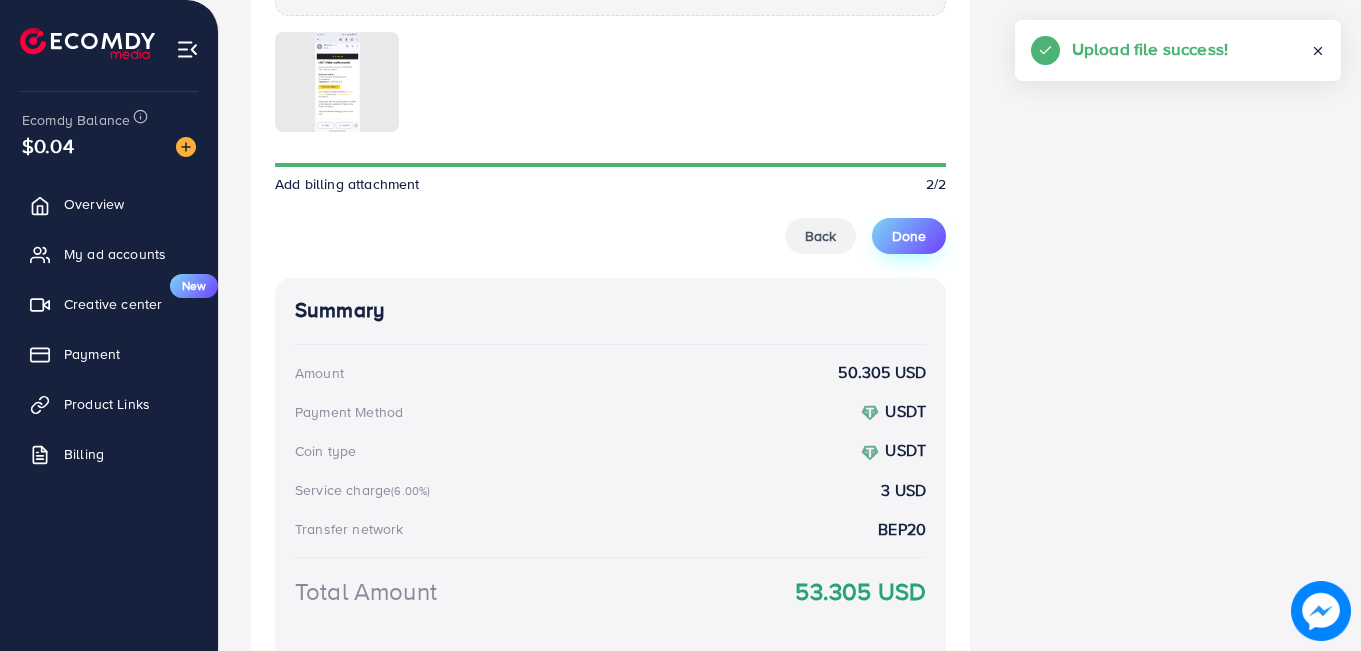 type on "**********" 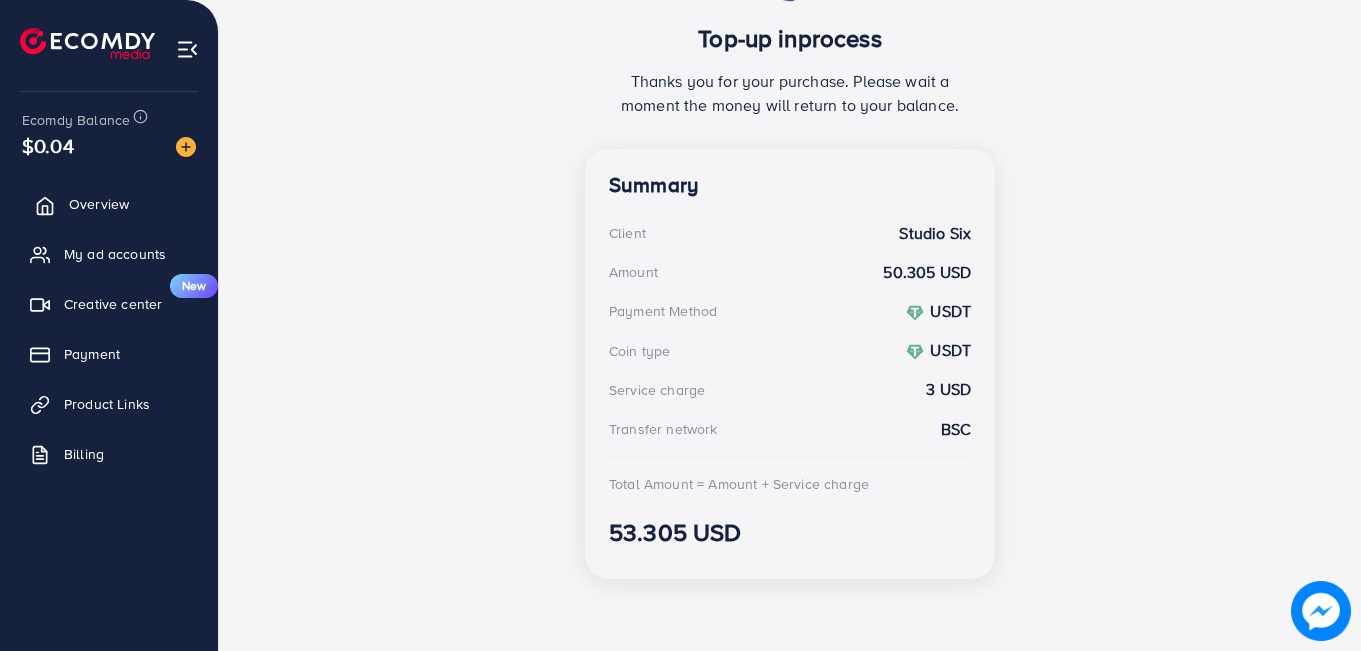scroll, scrollTop: 351, scrollLeft: 0, axis: vertical 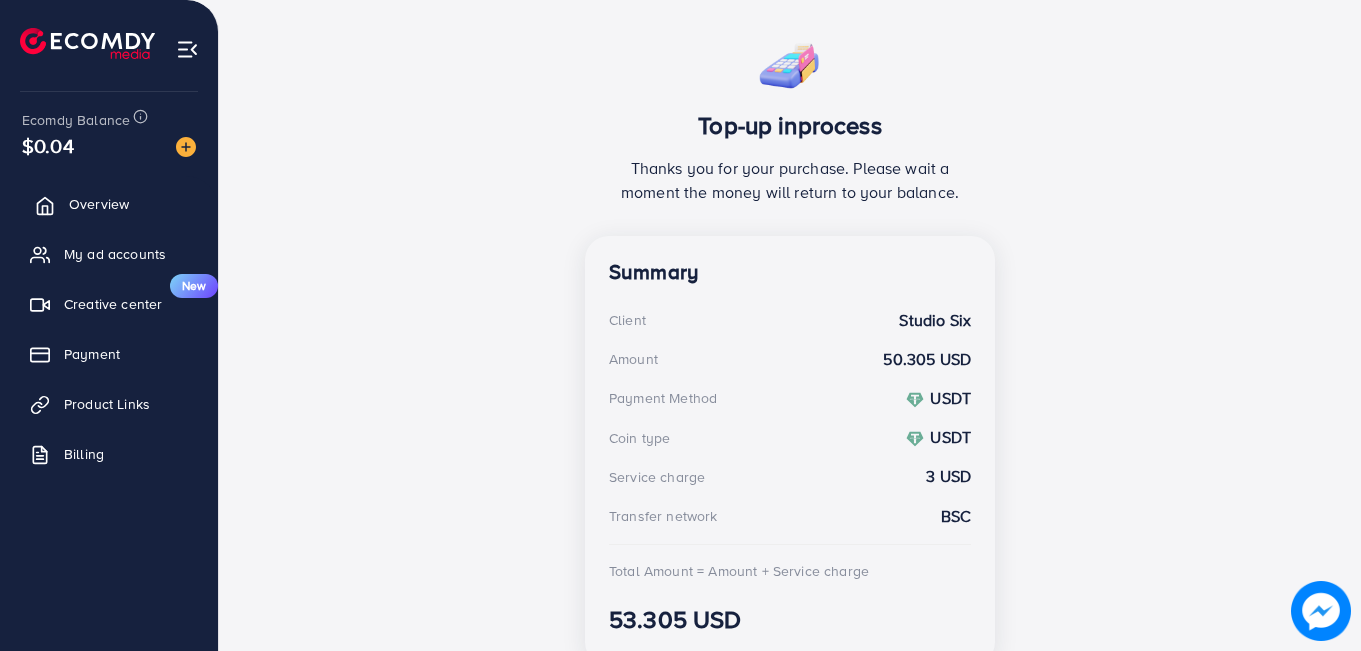 click on "Overview" at bounding box center [99, 204] 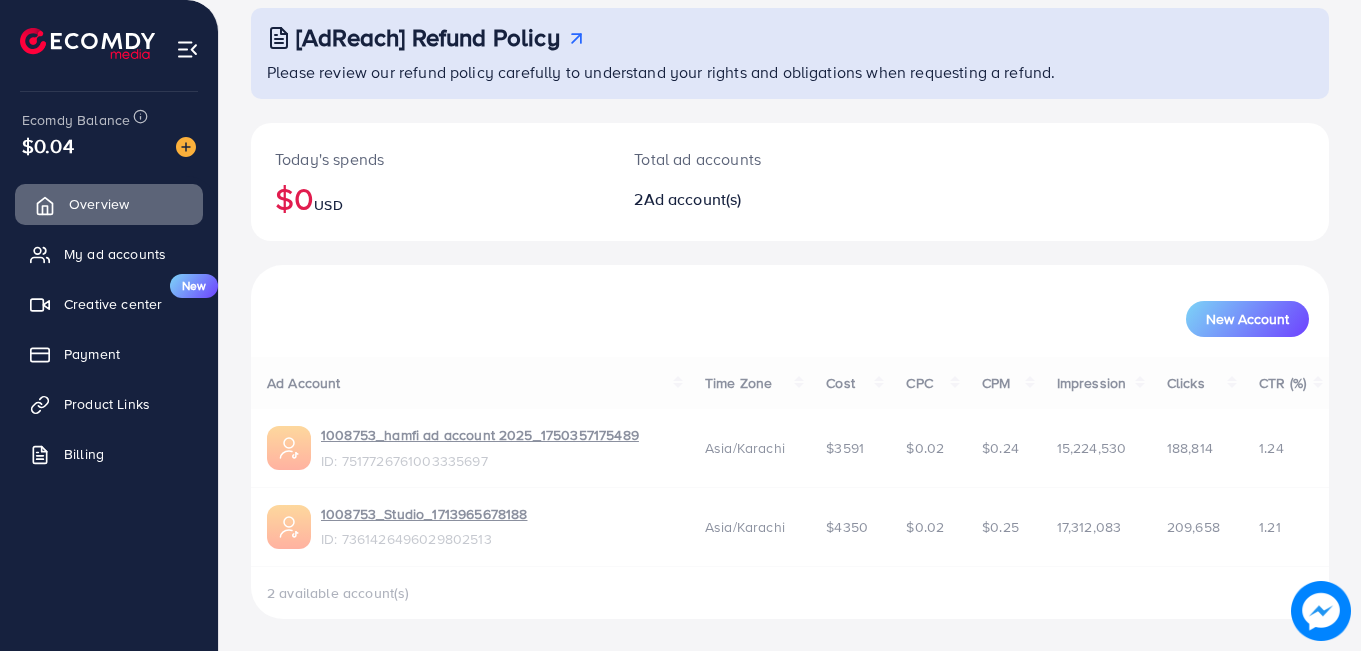 click on "Overview" at bounding box center [99, 204] 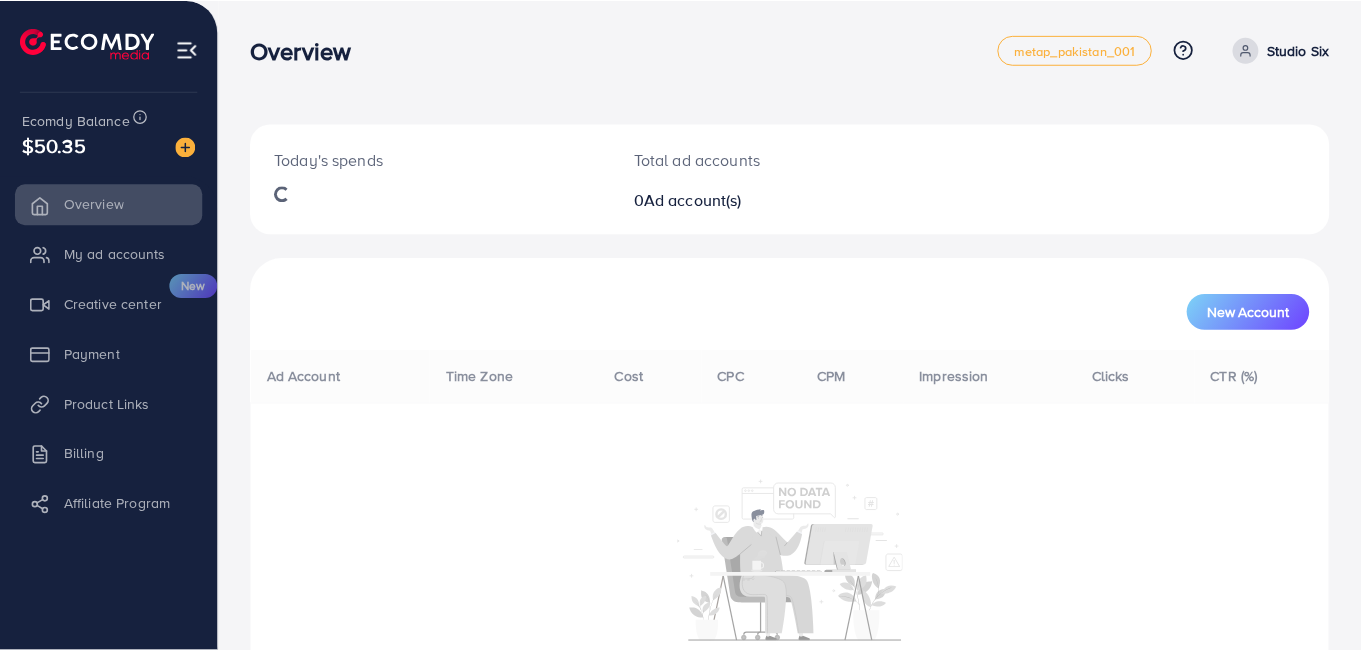 scroll, scrollTop: 0, scrollLeft: 0, axis: both 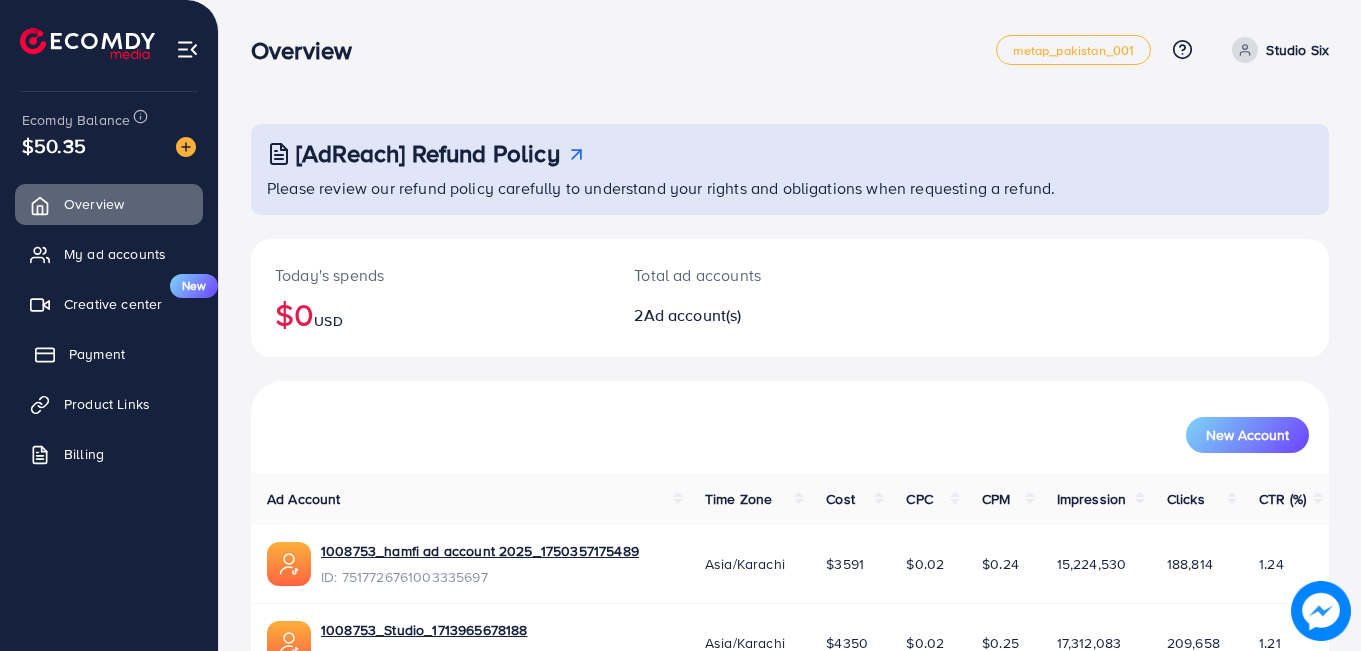 click on "Payment" at bounding box center [97, 354] 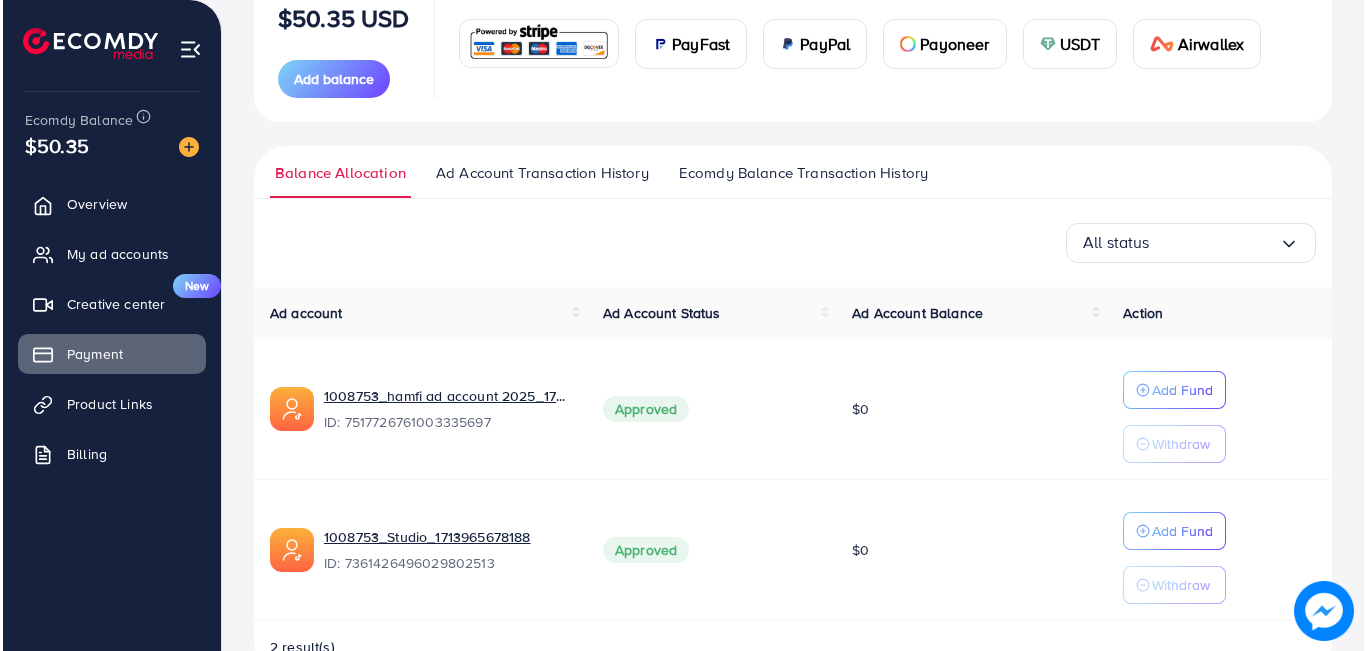 scroll, scrollTop: 338, scrollLeft: 0, axis: vertical 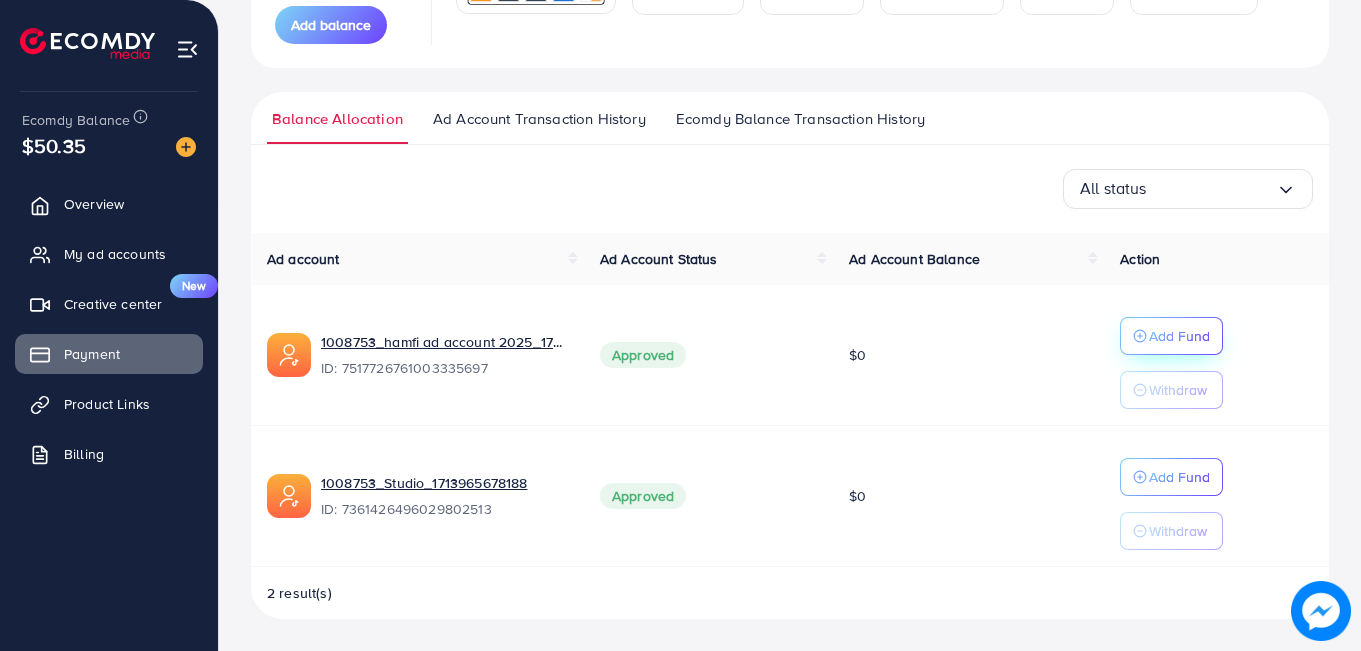 click on "Add Fund" at bounding box center (1179, 336) 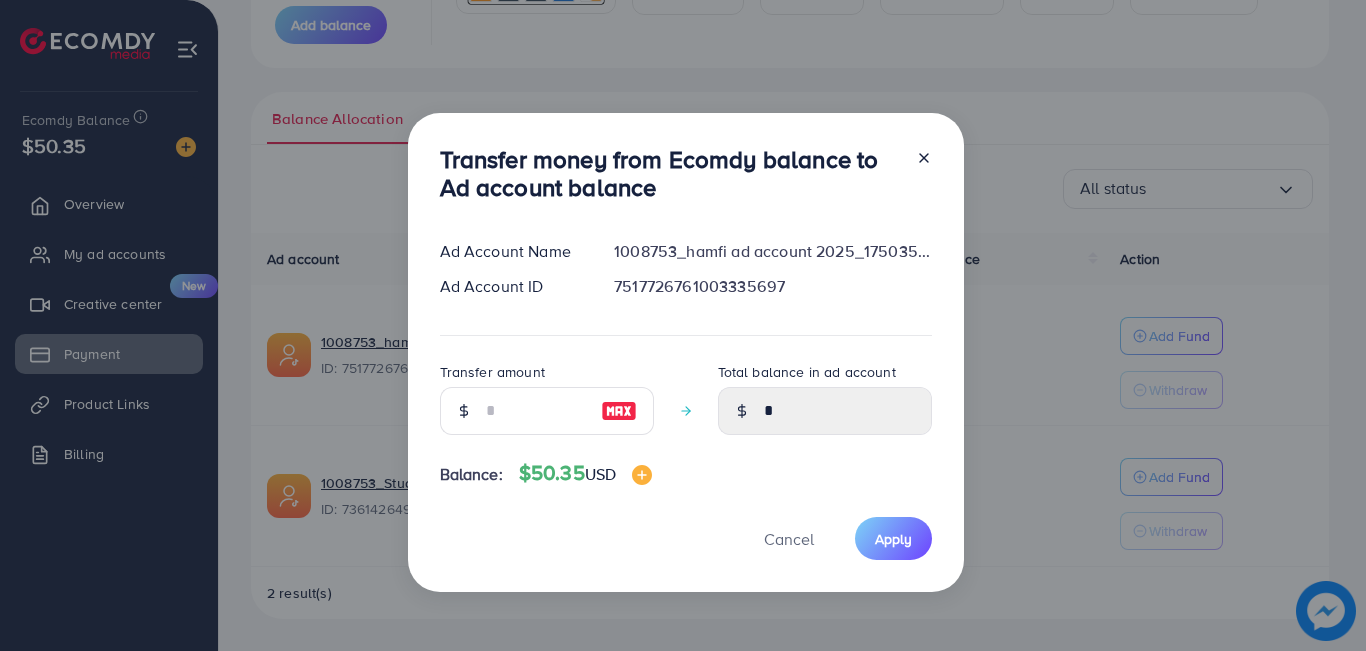 click at bounding box center (619, 411) 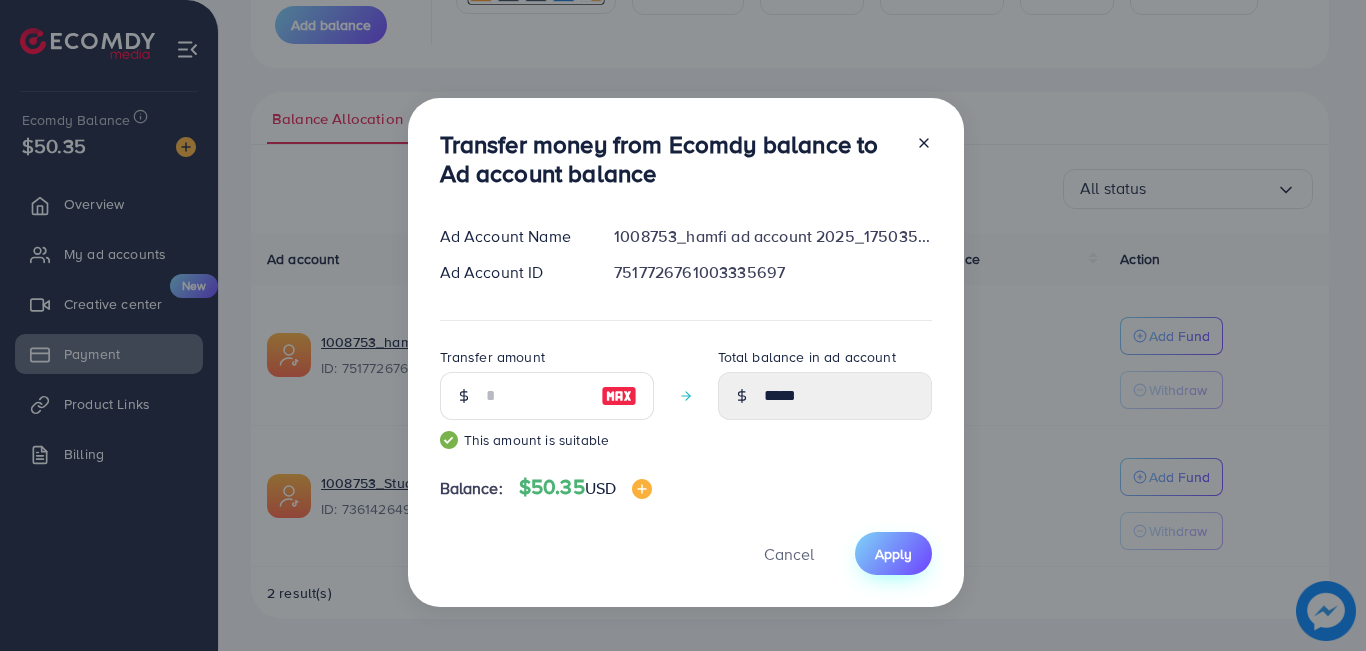 click on "Apply" at bounding box center (893, 554) 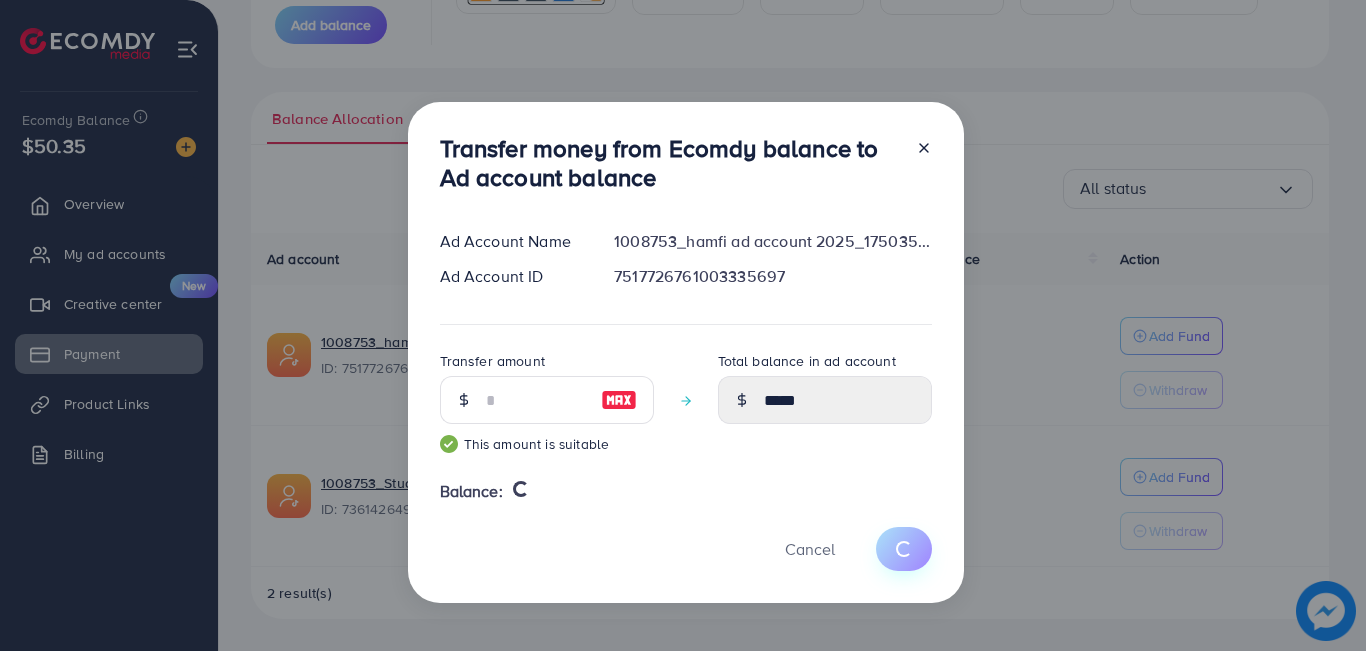 type 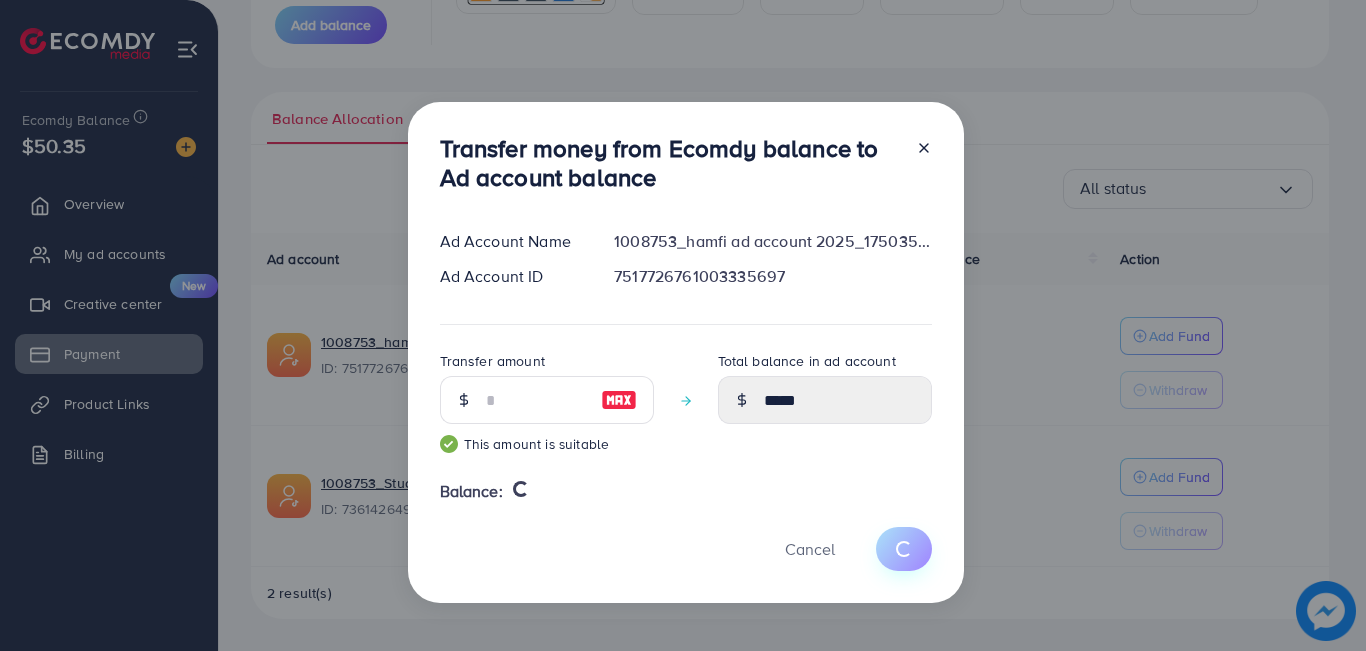 type on "*" 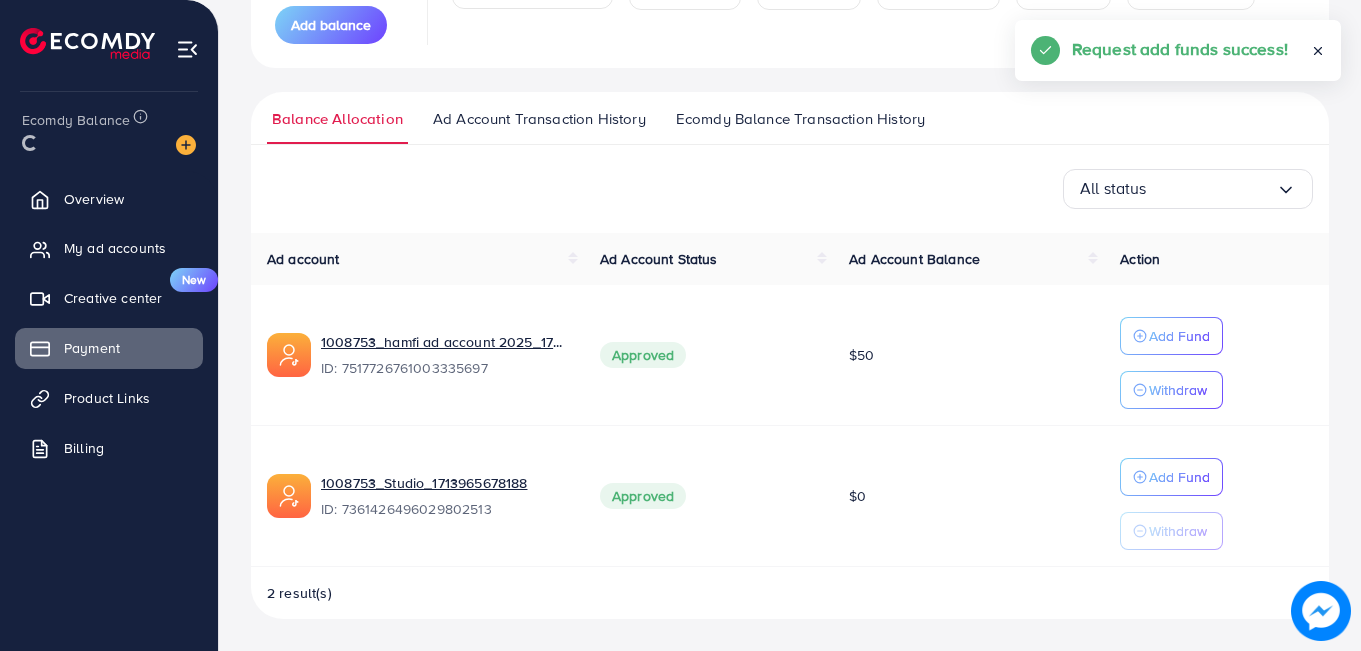scroll, scrollTop: 338, scrollLeft: 0, axis: vertical 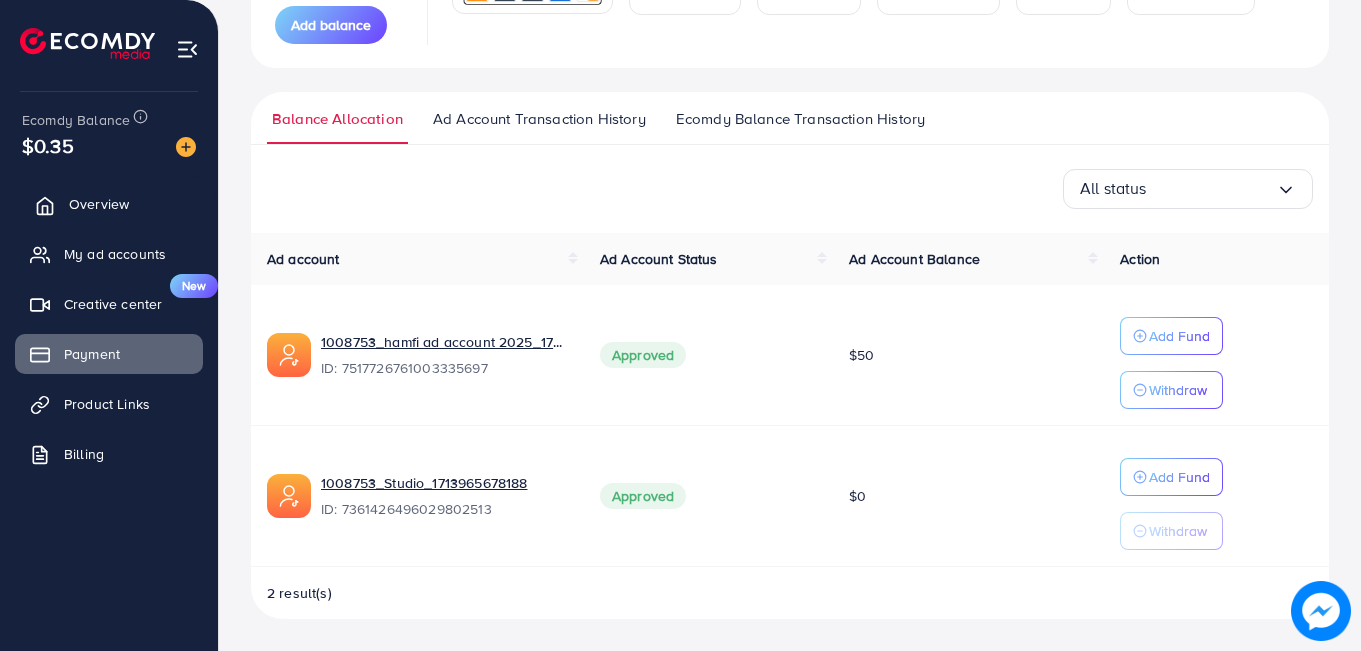 click on "Overview" at bounding box center [109, 204] 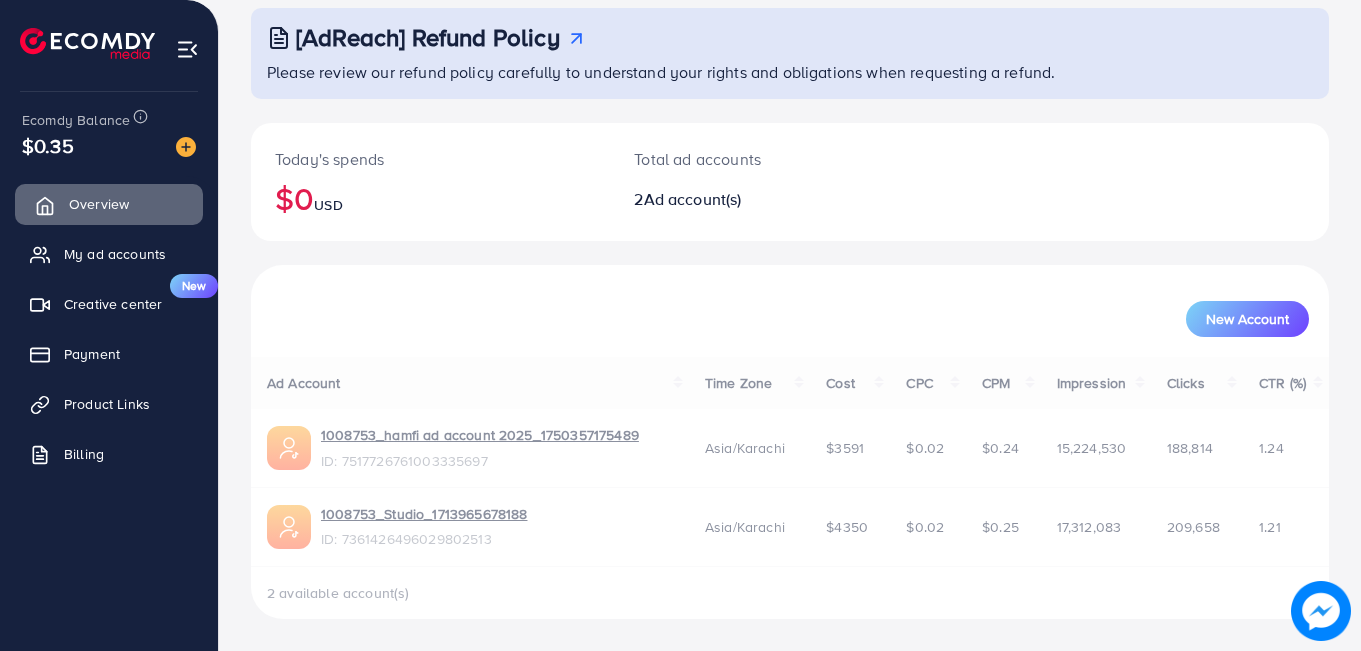 scroll, scrollTop: 0, scrollLeft: 0, axis: both 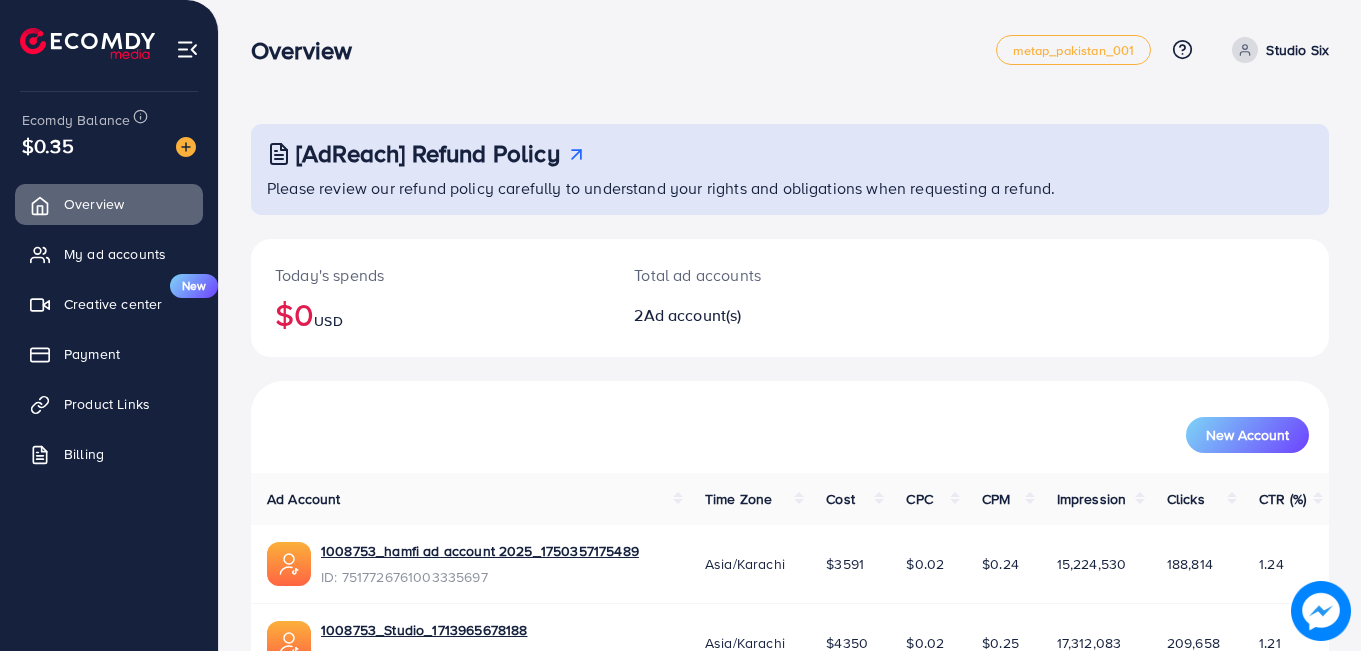 click on "[ACCOUNT_NAME]  ID: [ACCOUNT_ID]" at bounding box center [480, 564] 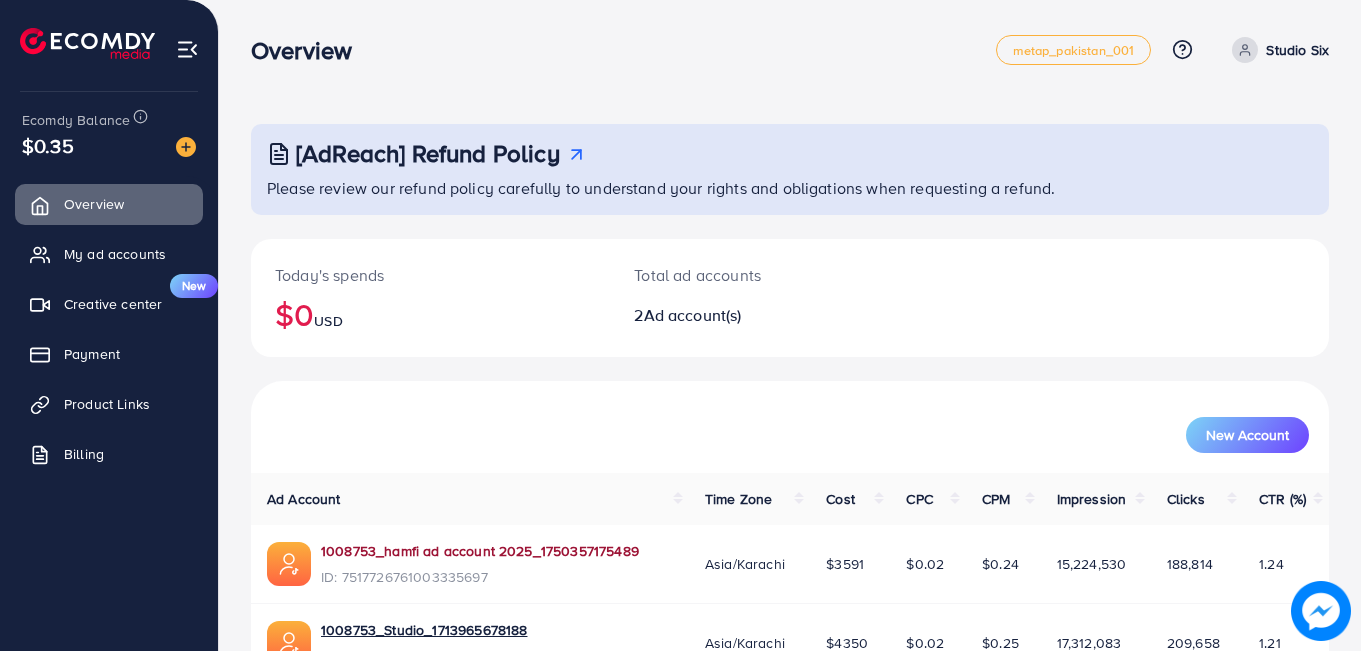 click on "1008753_hamfi ad account 2025_1750357175489" at bounding box center [480, 551] 